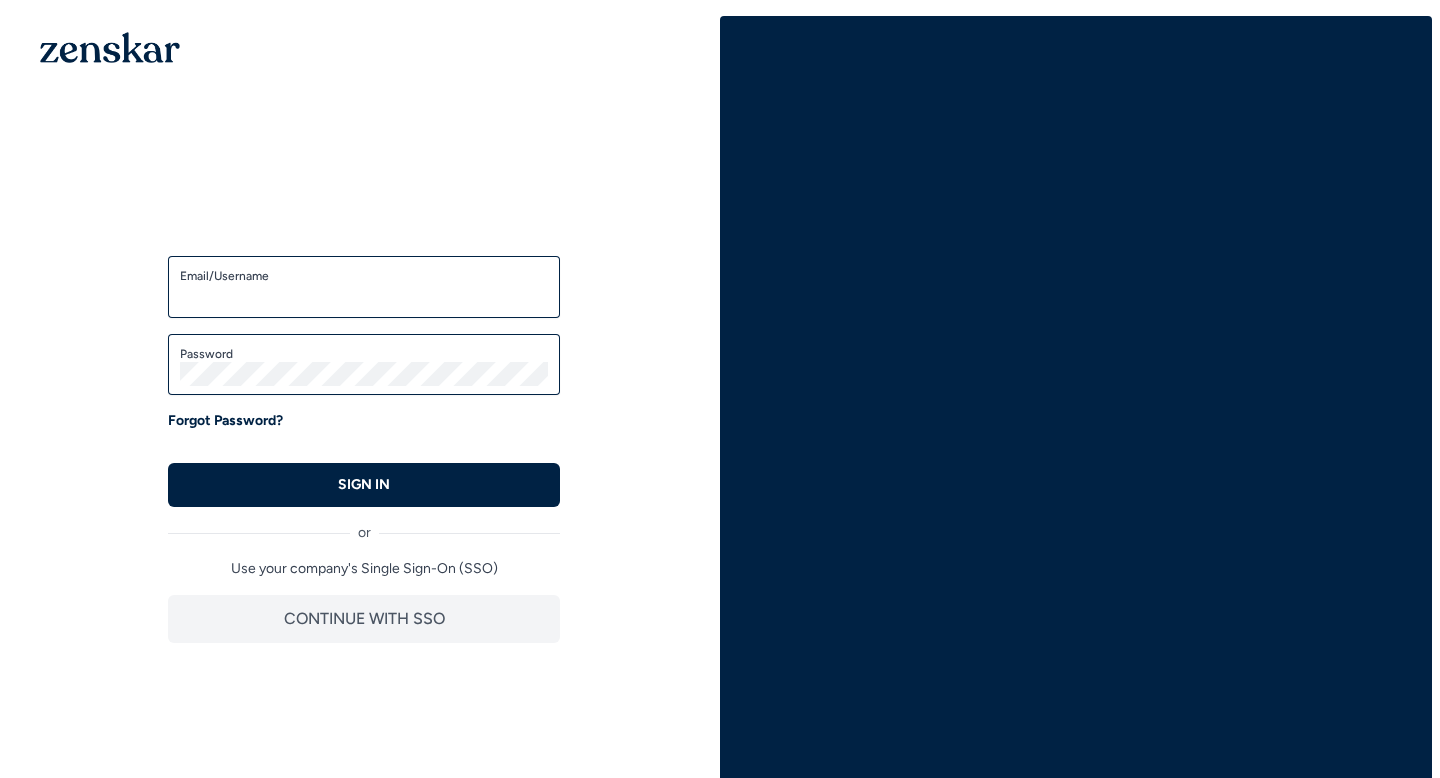 scroll, scrollTop: 0, scrollLeft: 0, axis: both 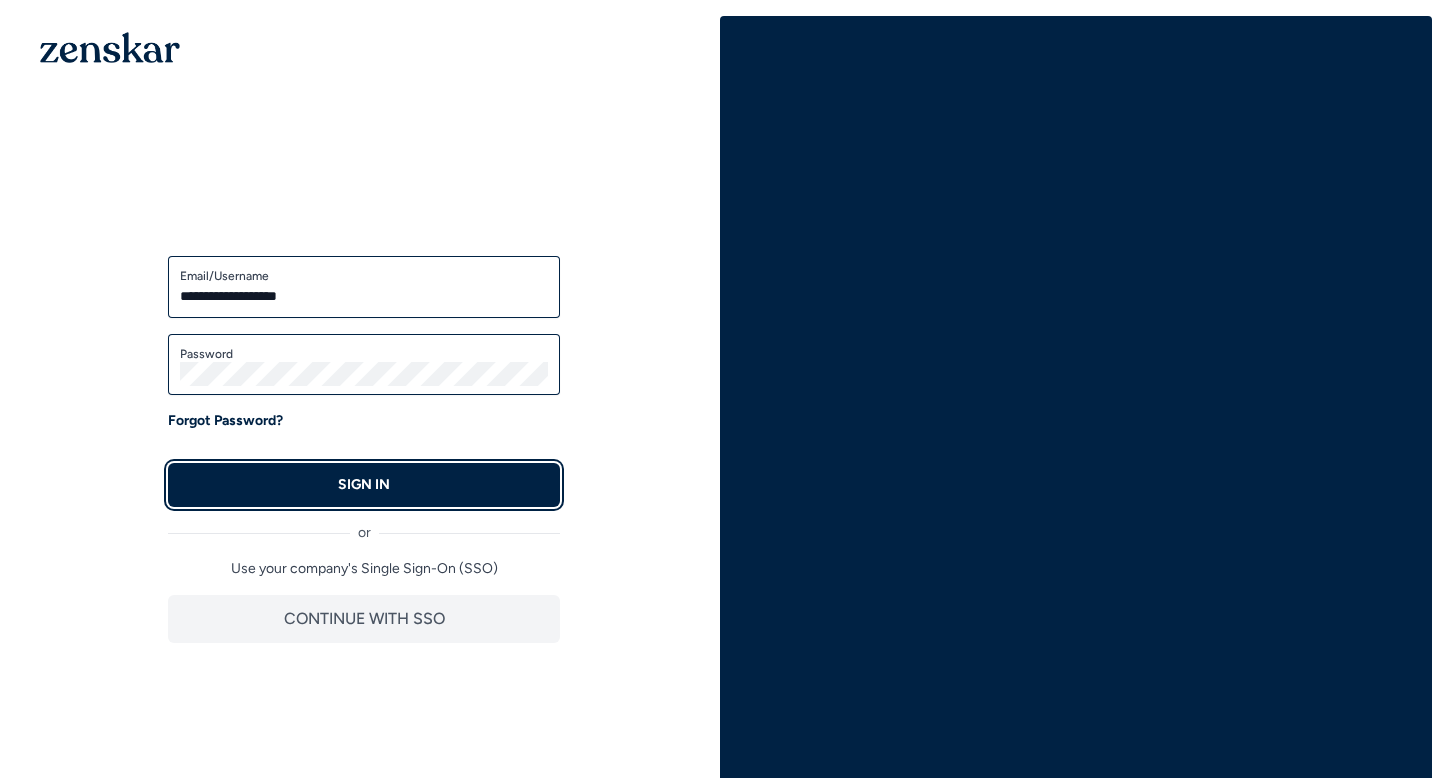 click on "SIGN IN" at bounding box center (364, 485) 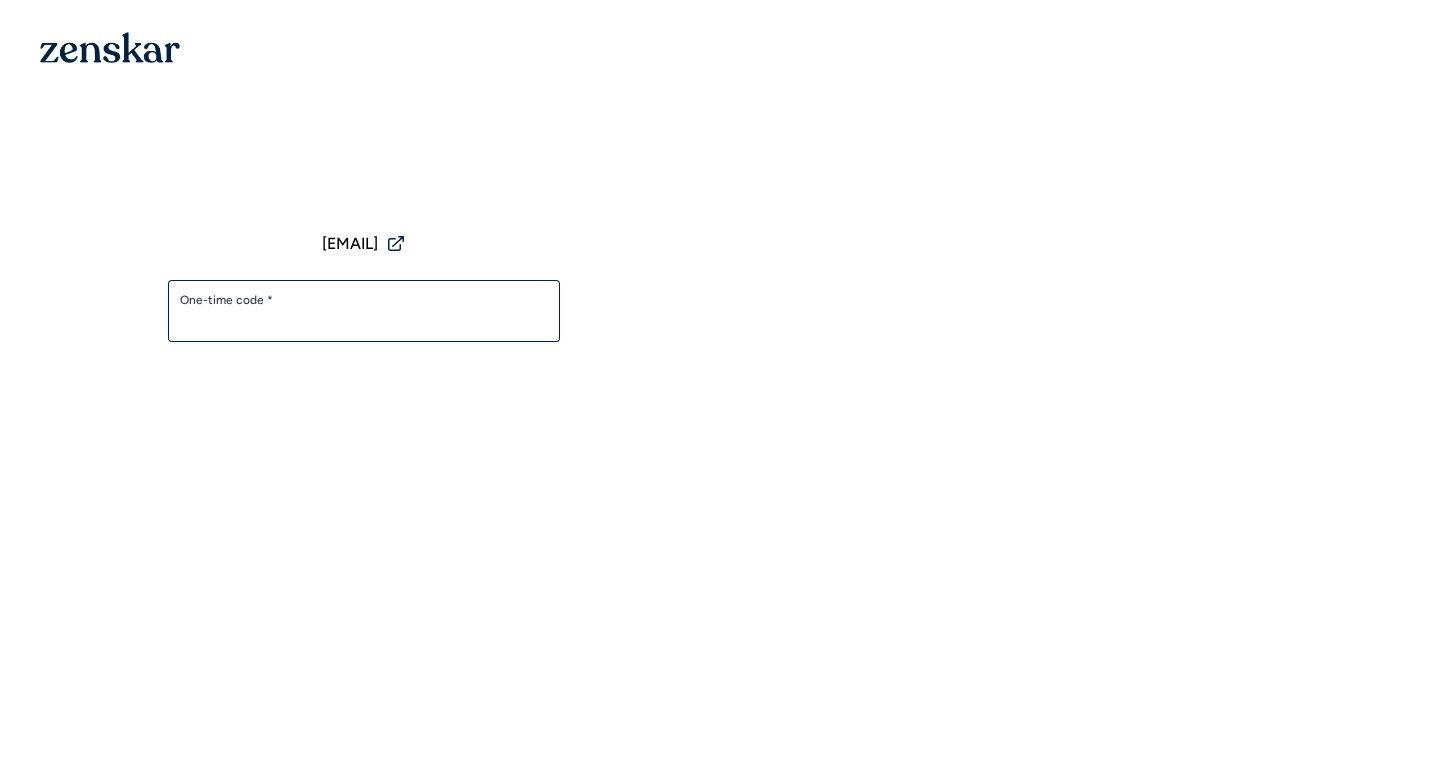 scroll, scrollTop: 0, scrollLeft: 0, axis: both 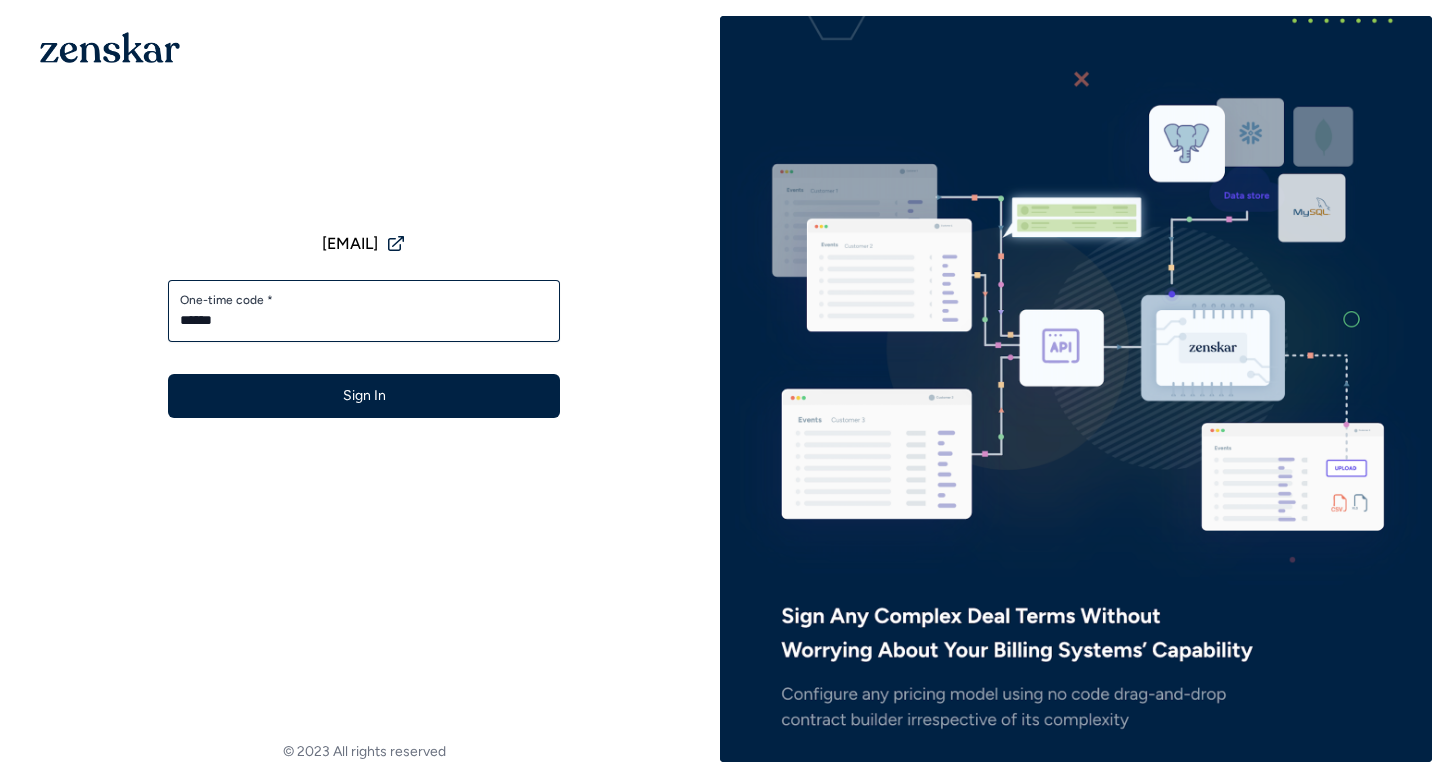 type on "******" 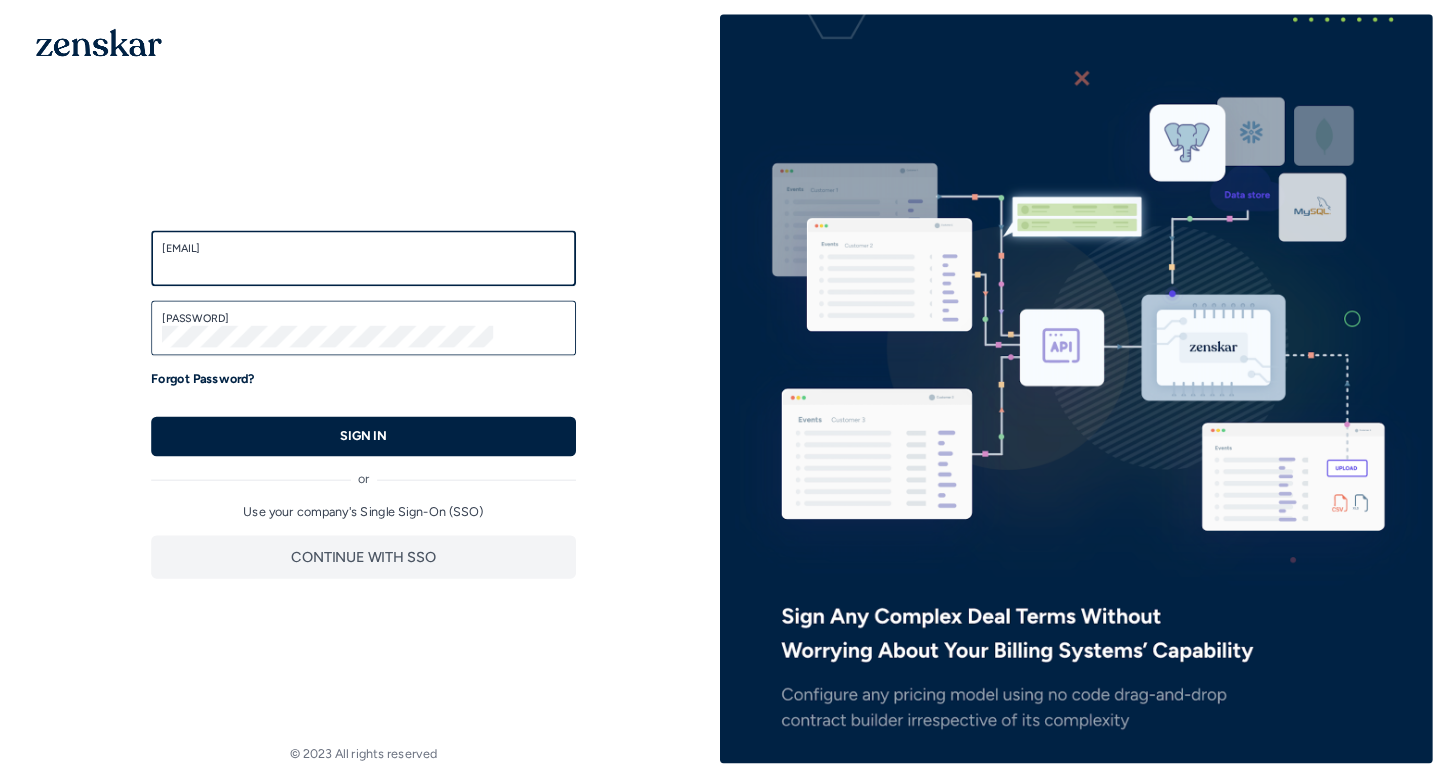 scroll, scrollTop: 0, scrollLeft: 0, axis: both 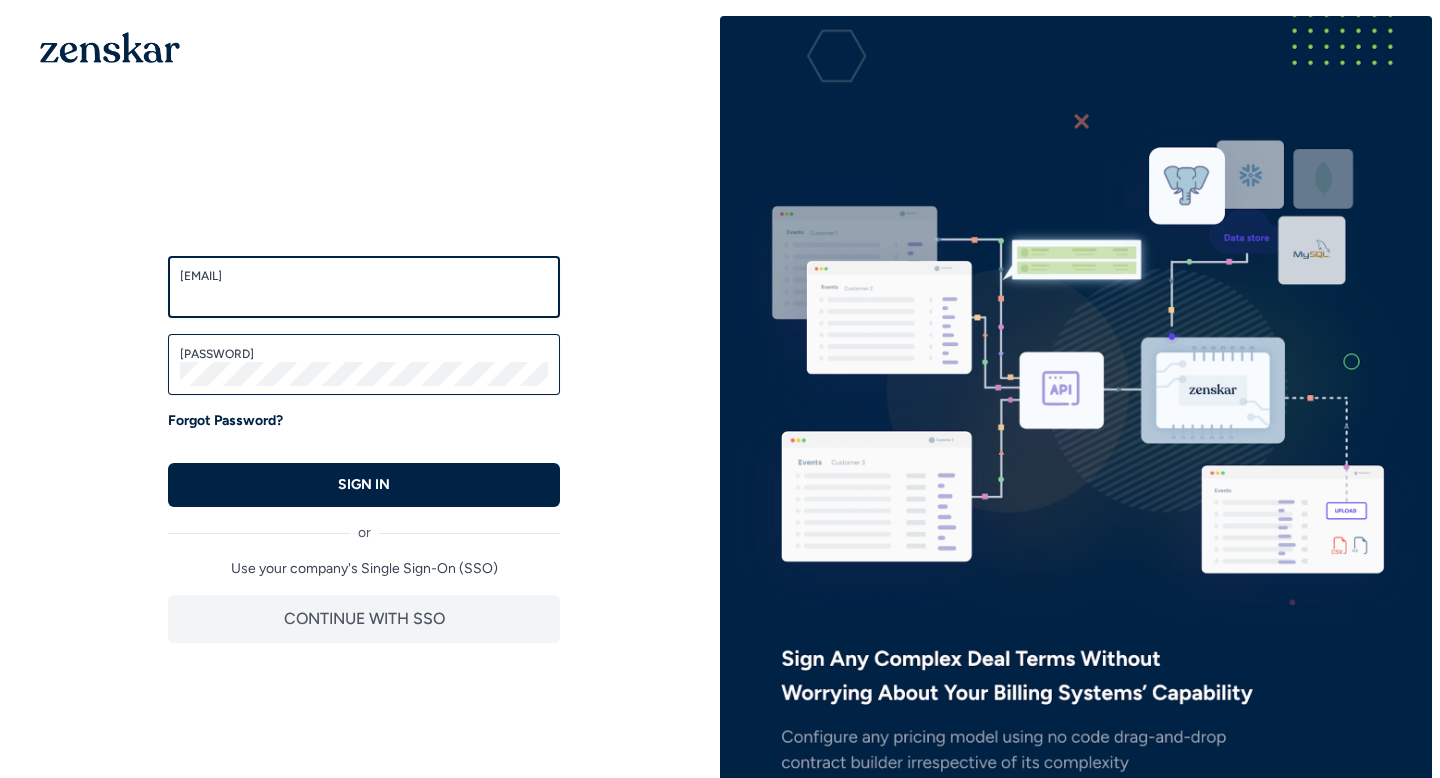 type on "**********" 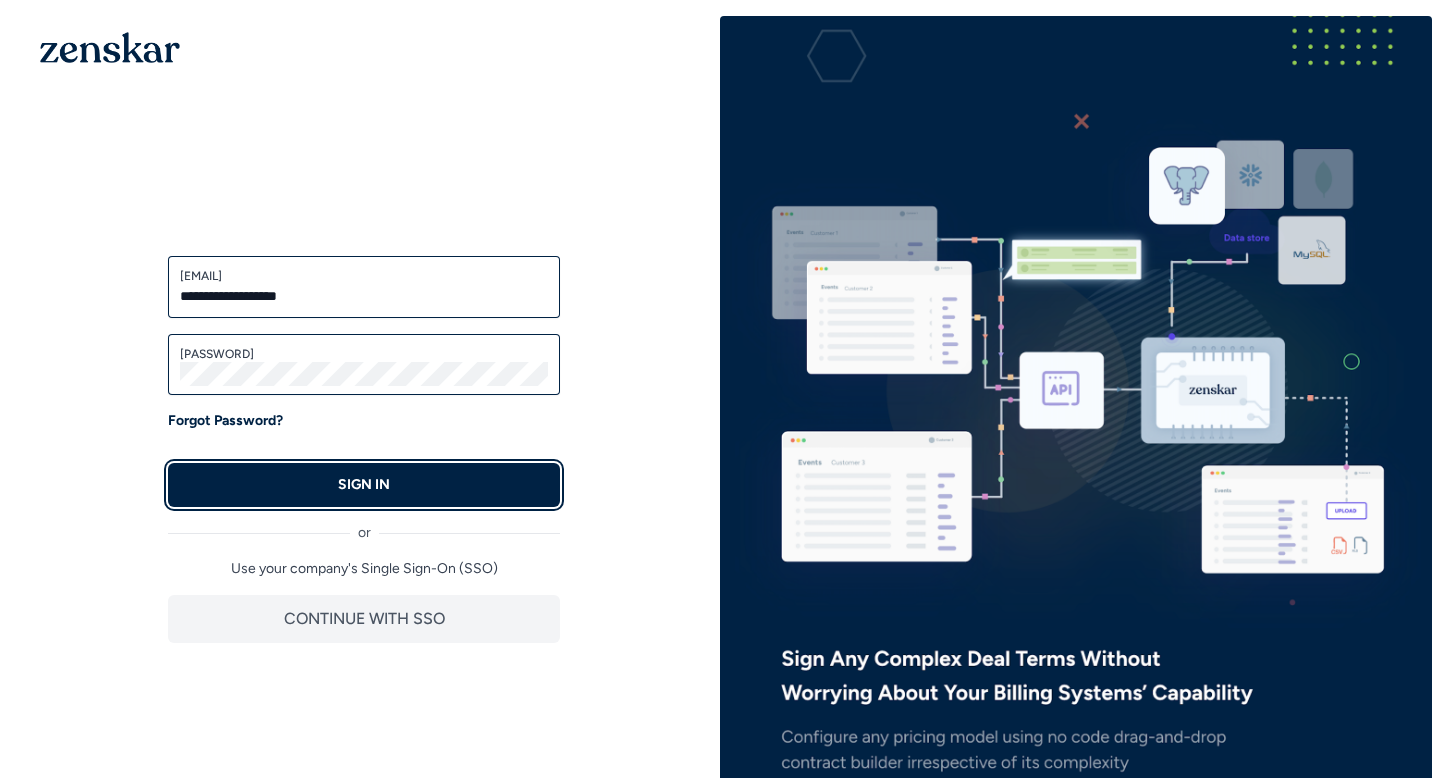 click on "SIGN IN" at bounding box center (364, 485) 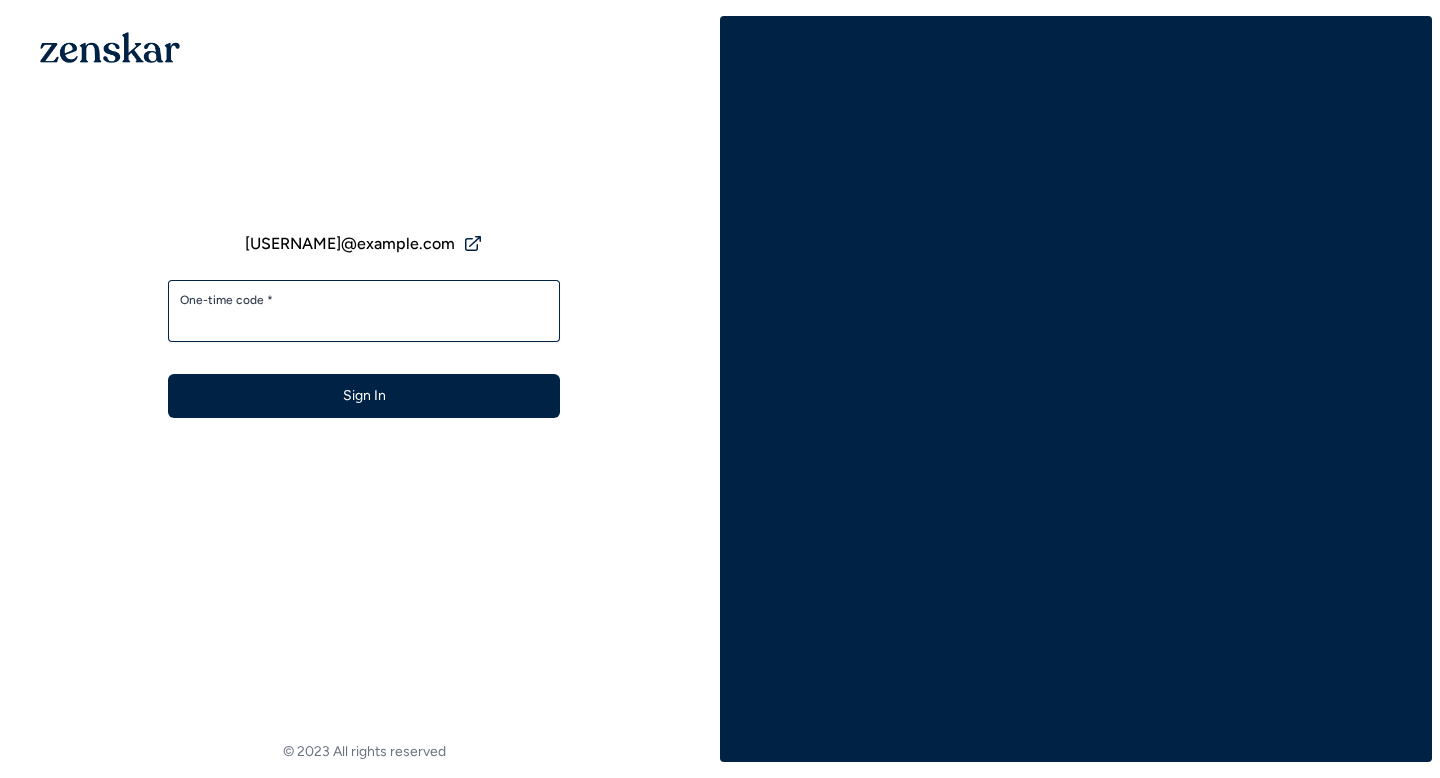 scroll, scrollTop: 0, scrollLeft: 0, axis: both 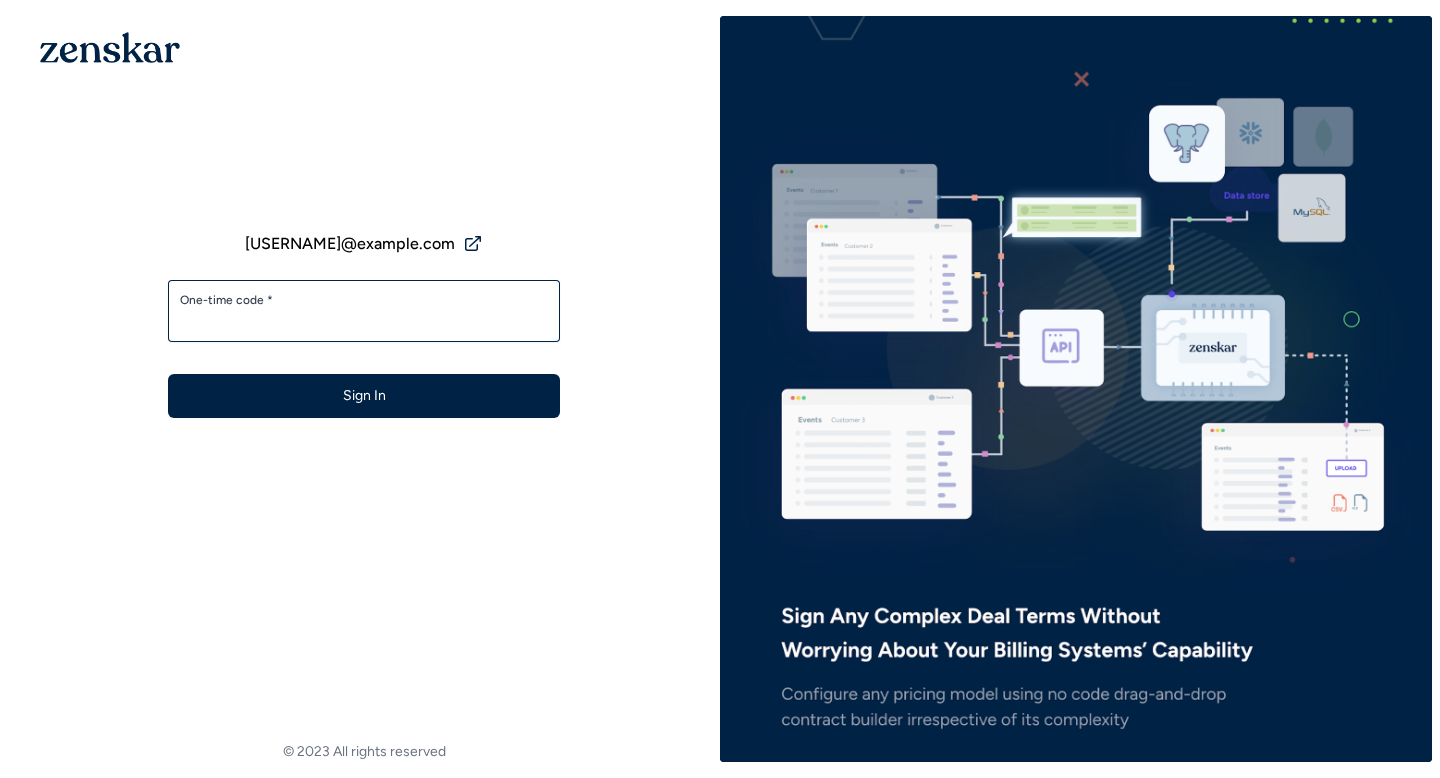 click on "One-time code *" at bounding box center [364, 320] 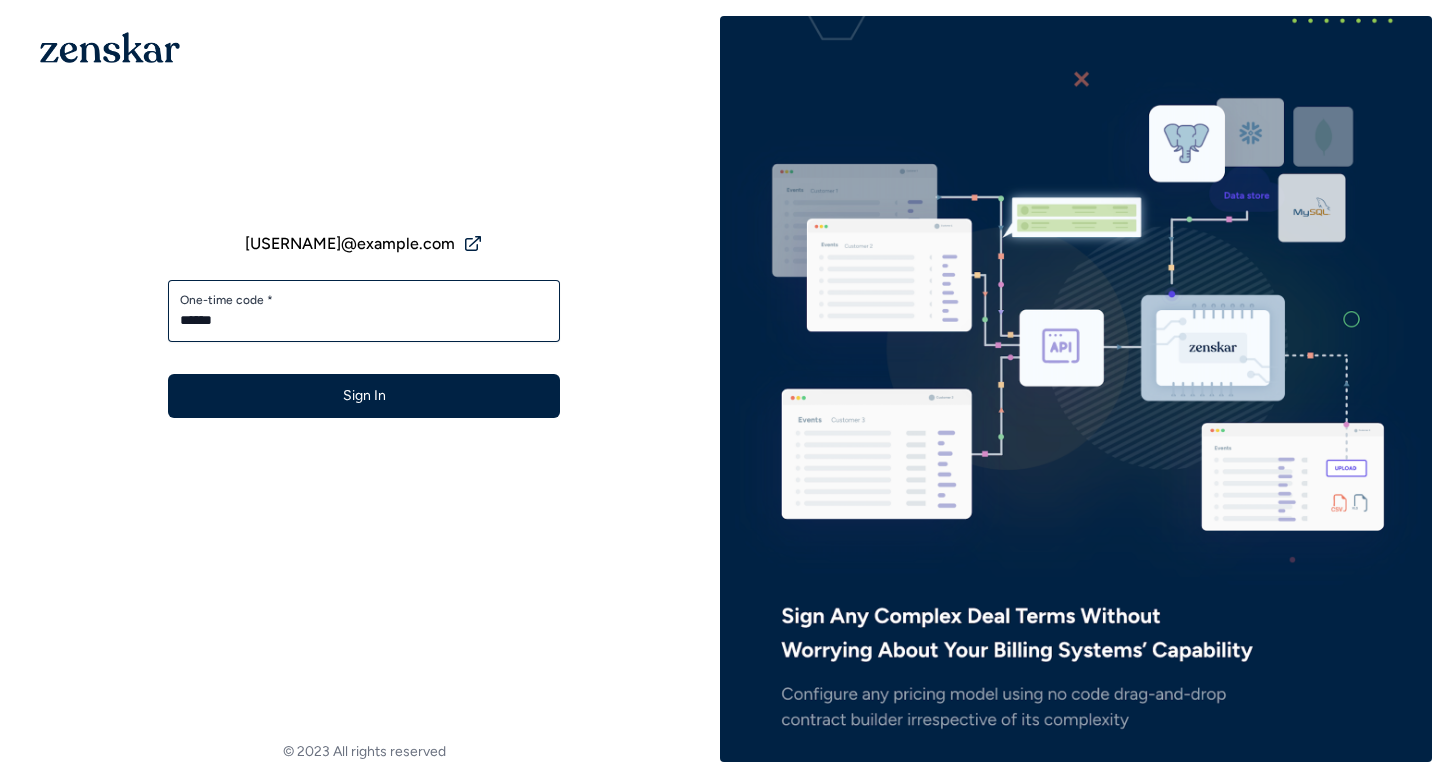 type on "******" 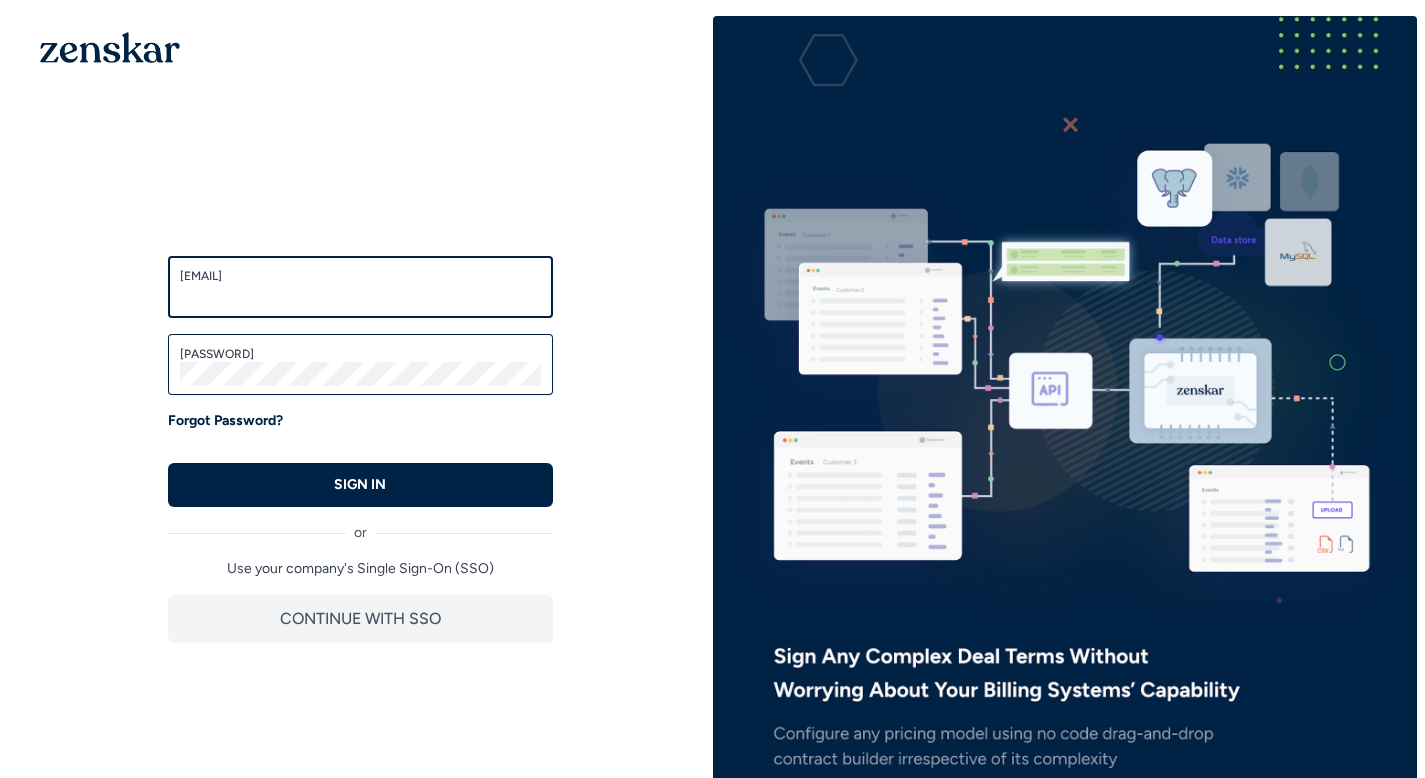 scroll, scrollTop: 0, scrollLeft: 0, axis: both 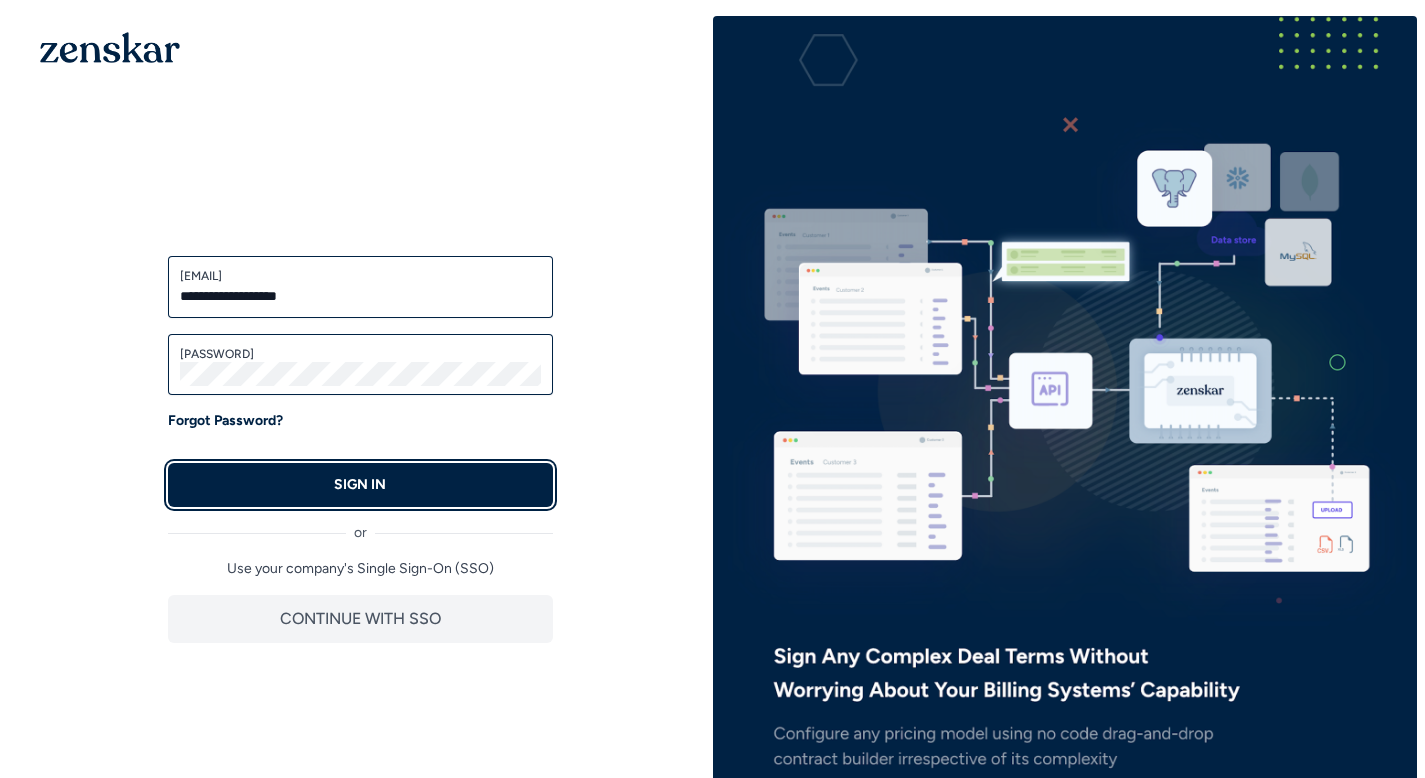 click on "SIGN IN" at bounding box center (360, 485) 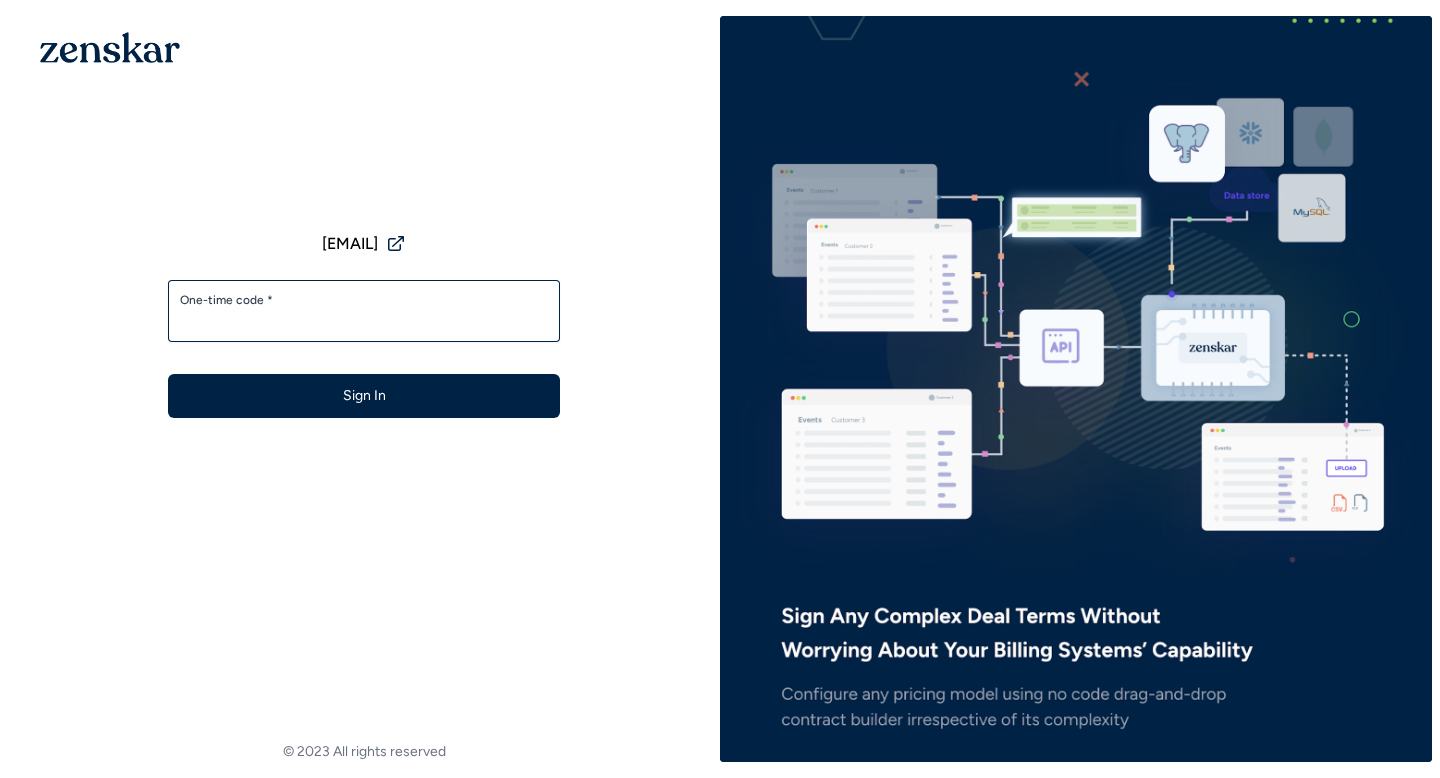 scroll, scrollTop: 0, scrollLeft: 0, axis: both 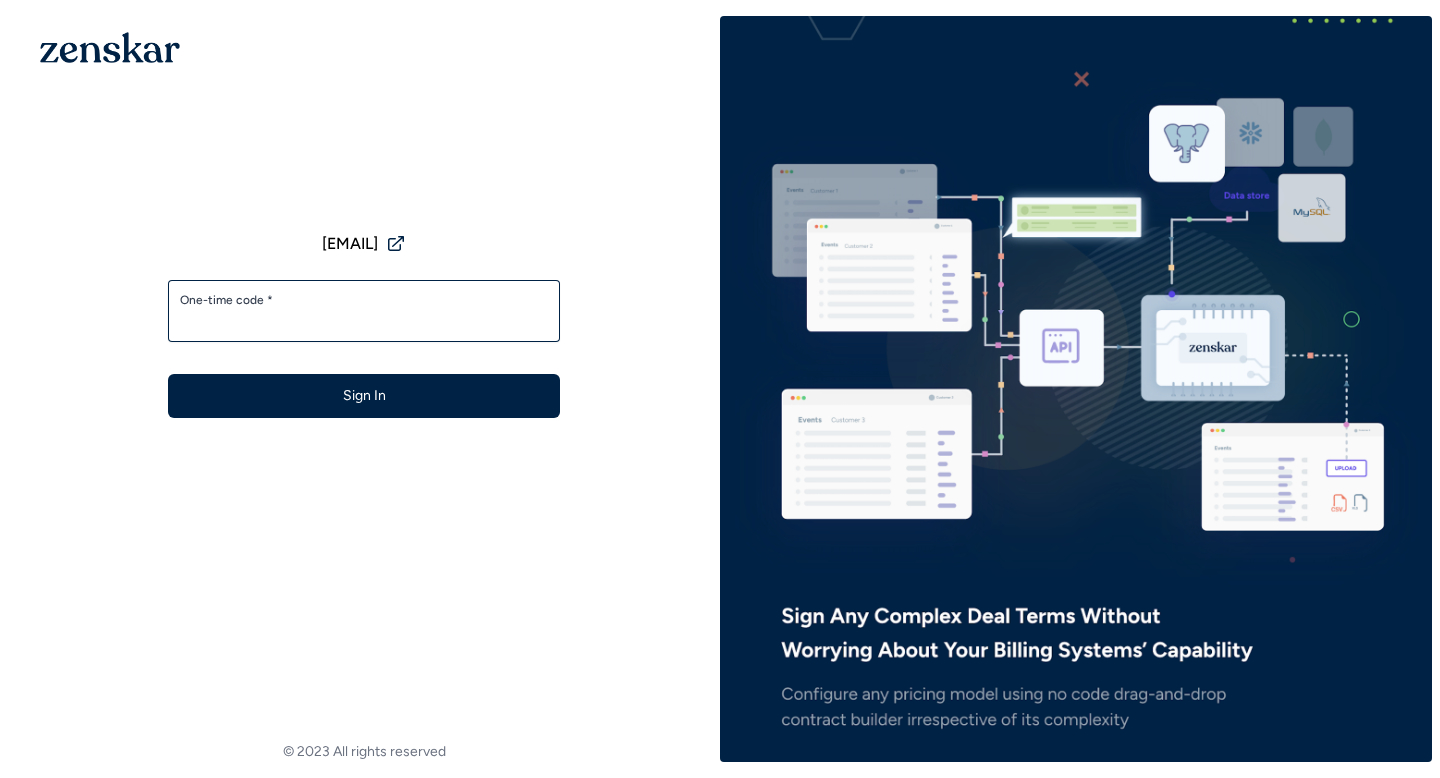 click on "One-time code *" at bounding box center [364, 300] 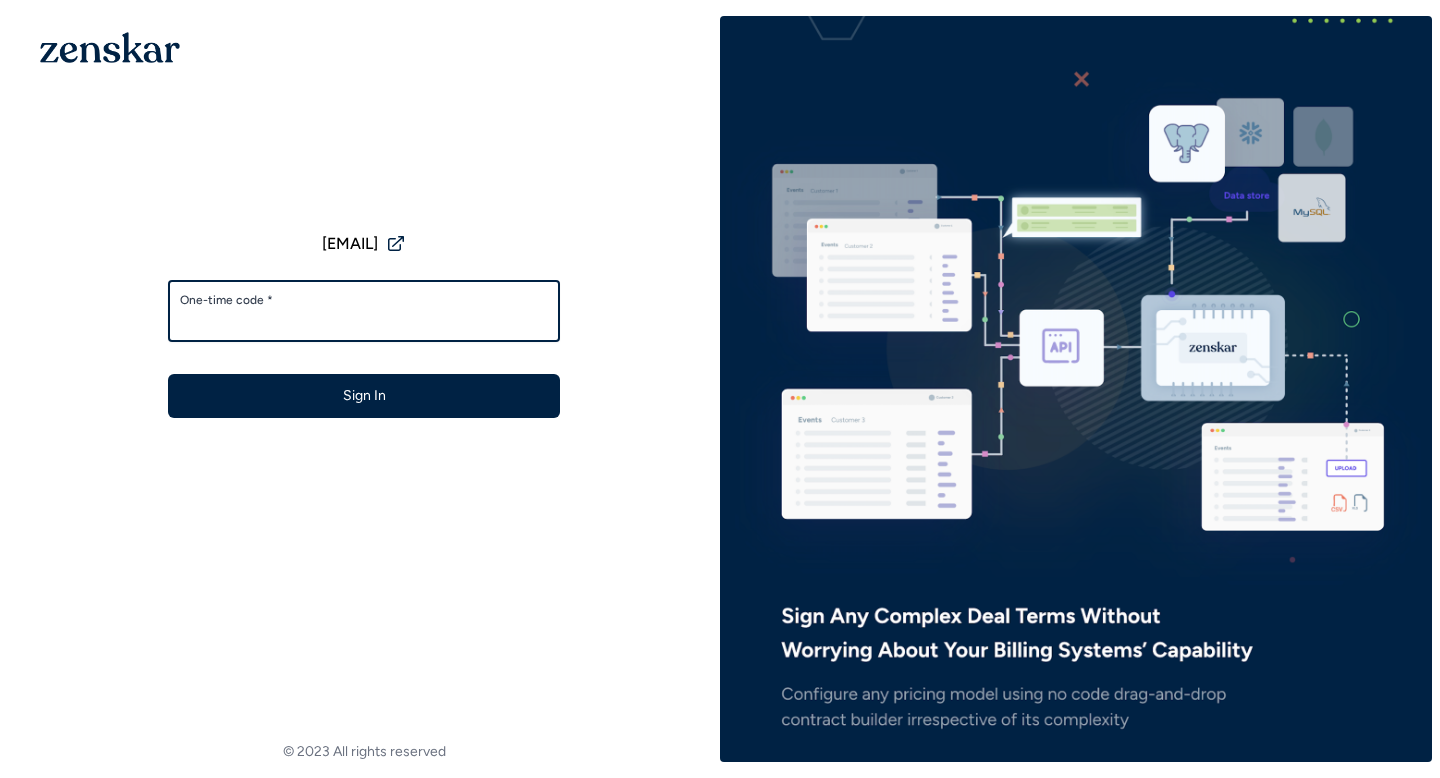click on "One-time code *" at bounding box center (364, 320) 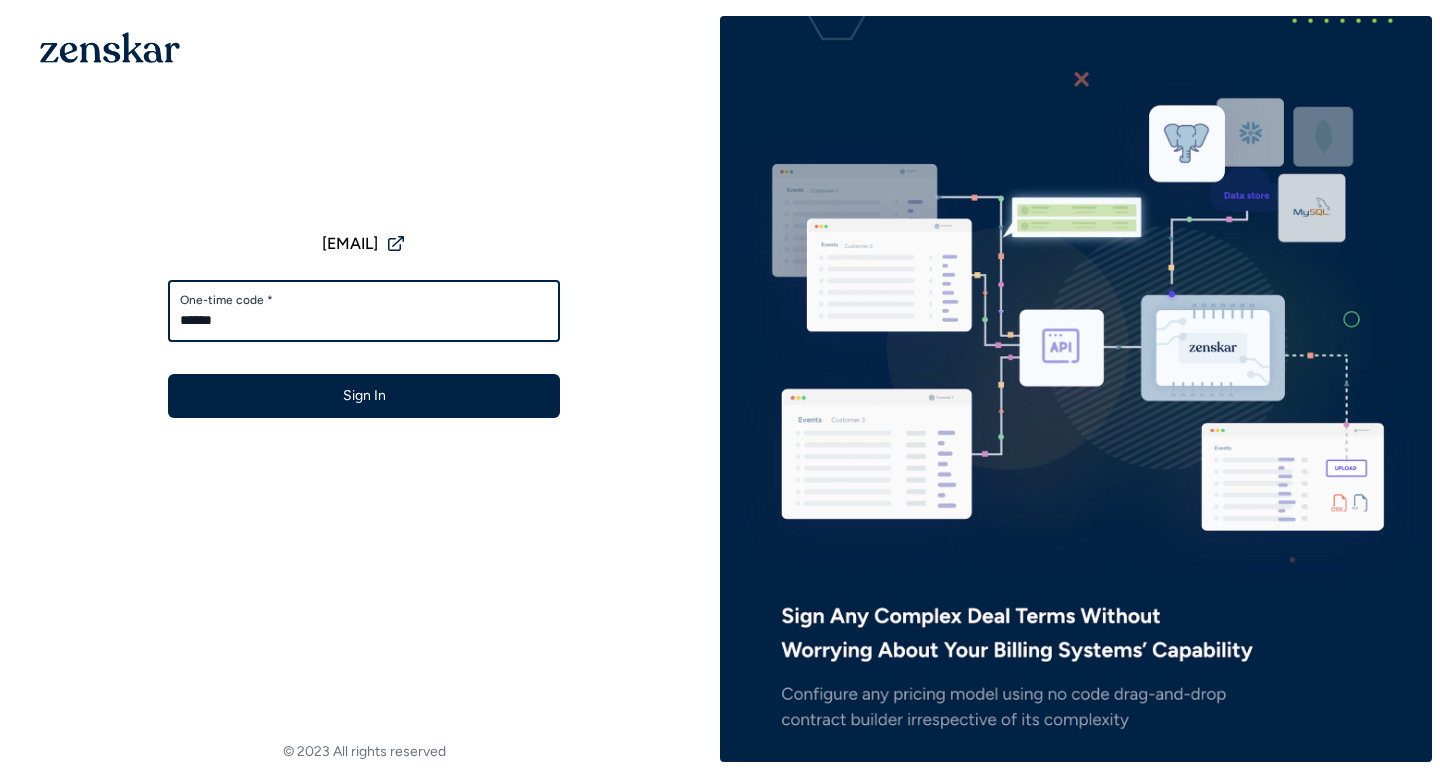 type on "******" 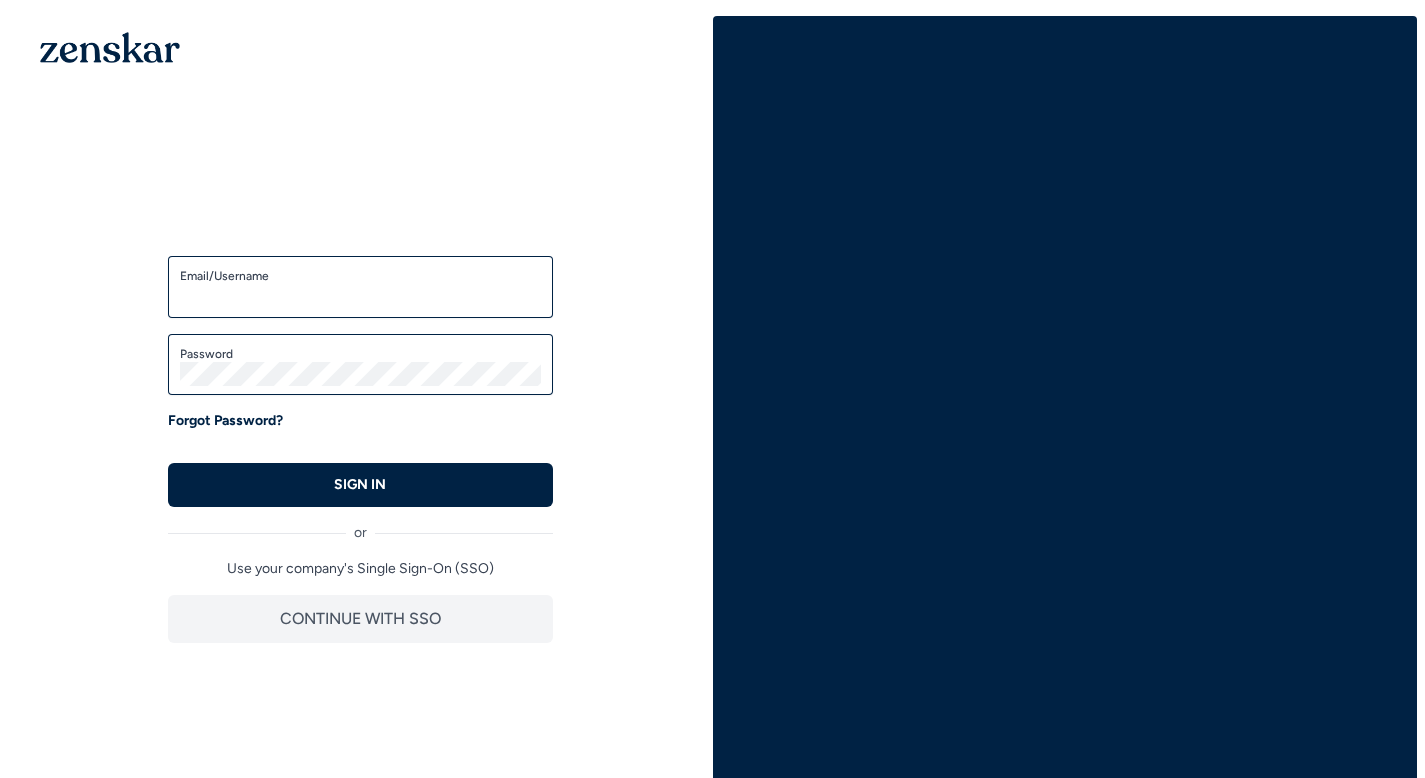 scroll, scrollTop: 0, scrollLeft: 0, axis: both 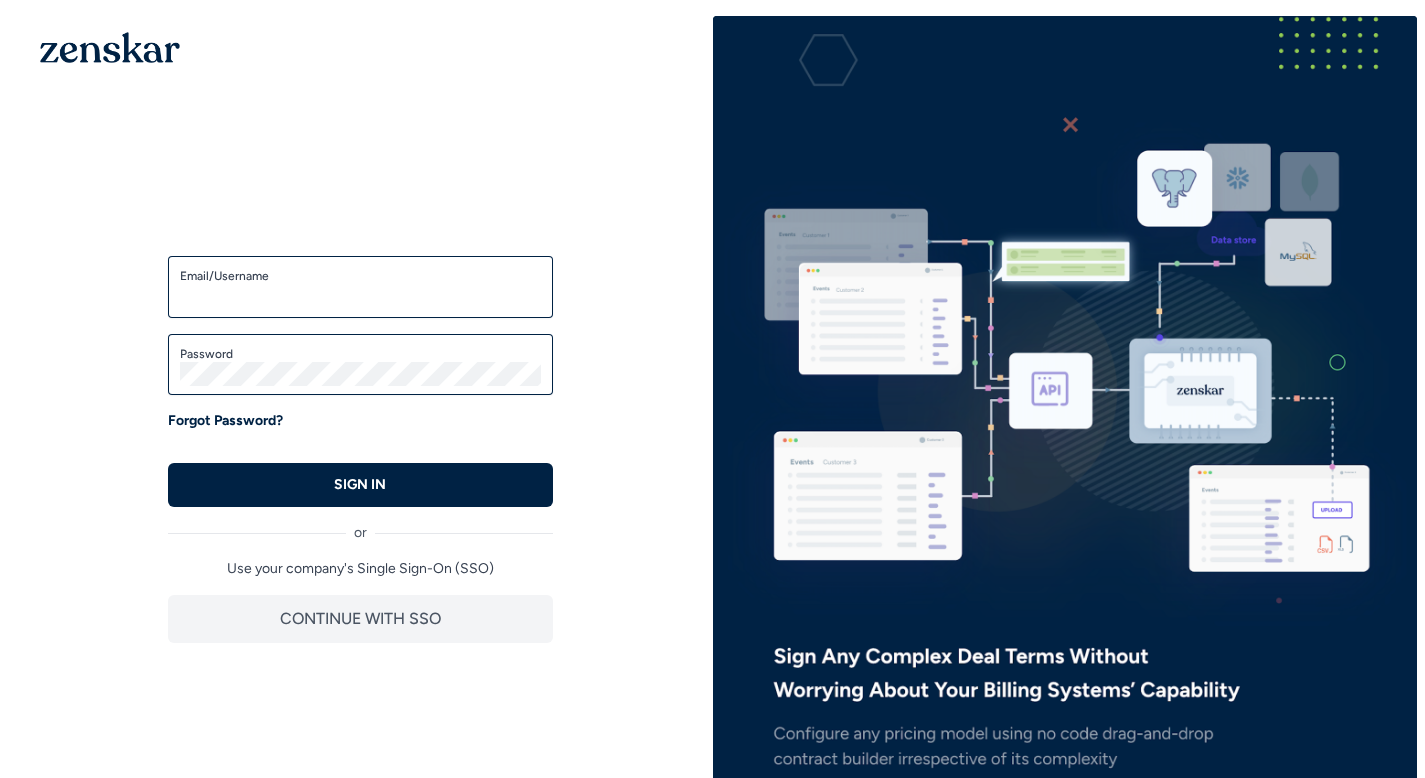 type on "**********" 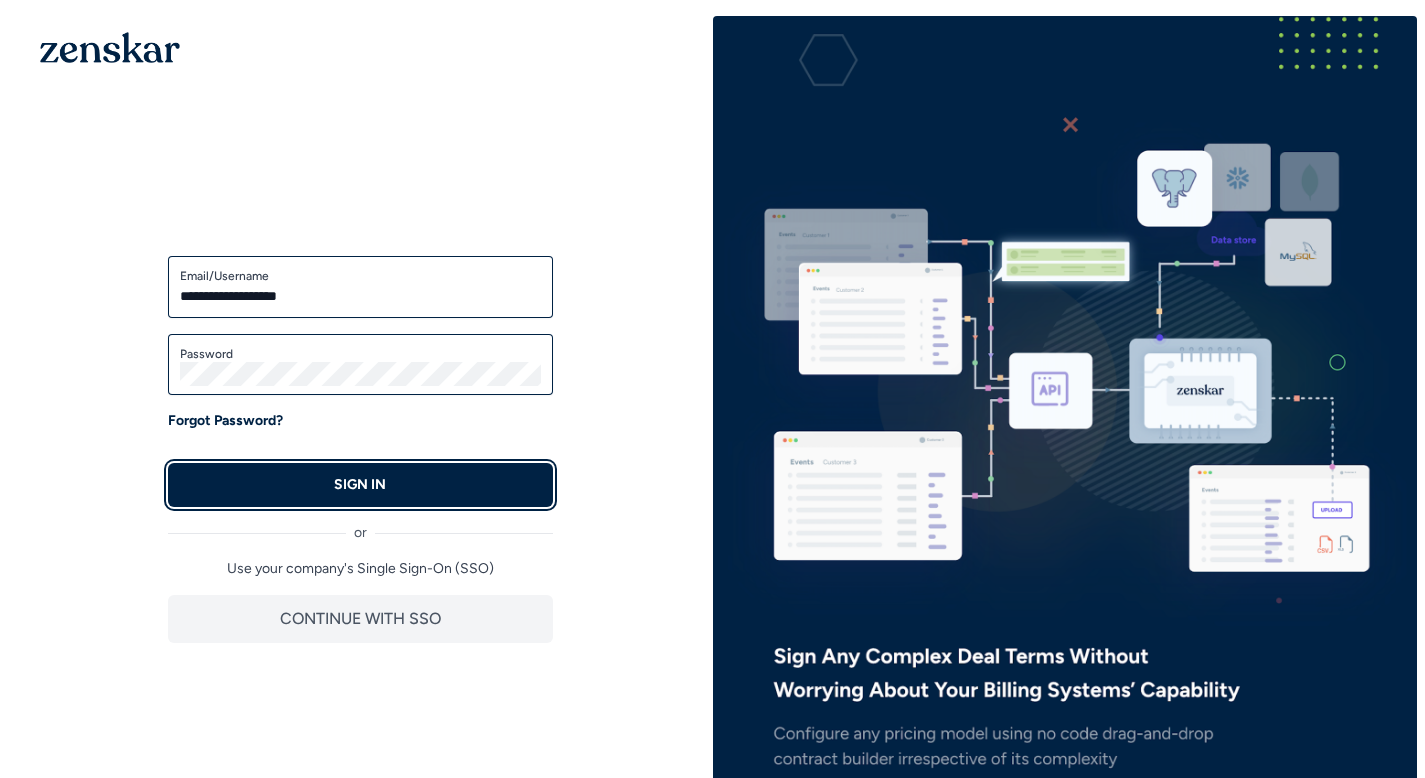 click on "SIGN IN" at bounding box center (360, 485) 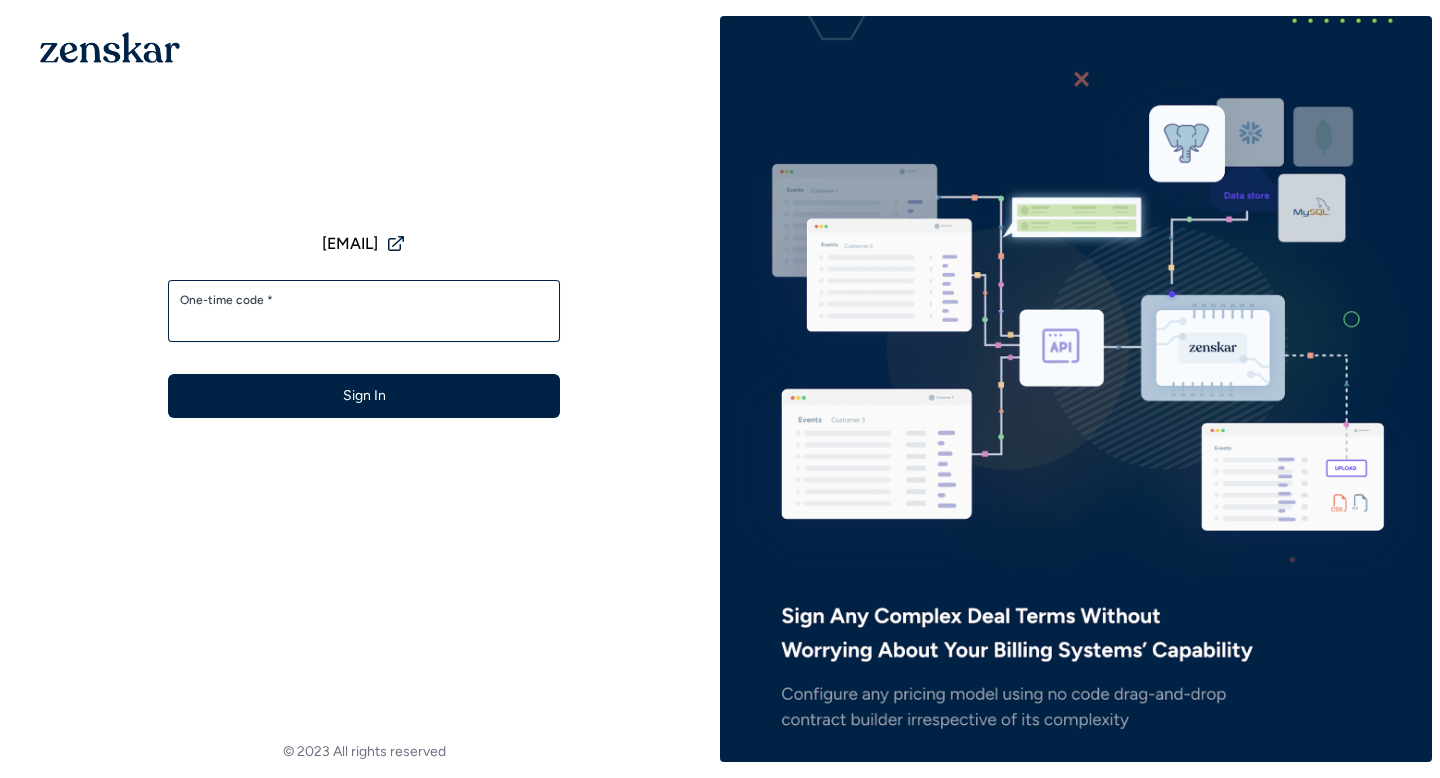 scroll, scrollTop: 0, scrollLeft: 0, axis: both 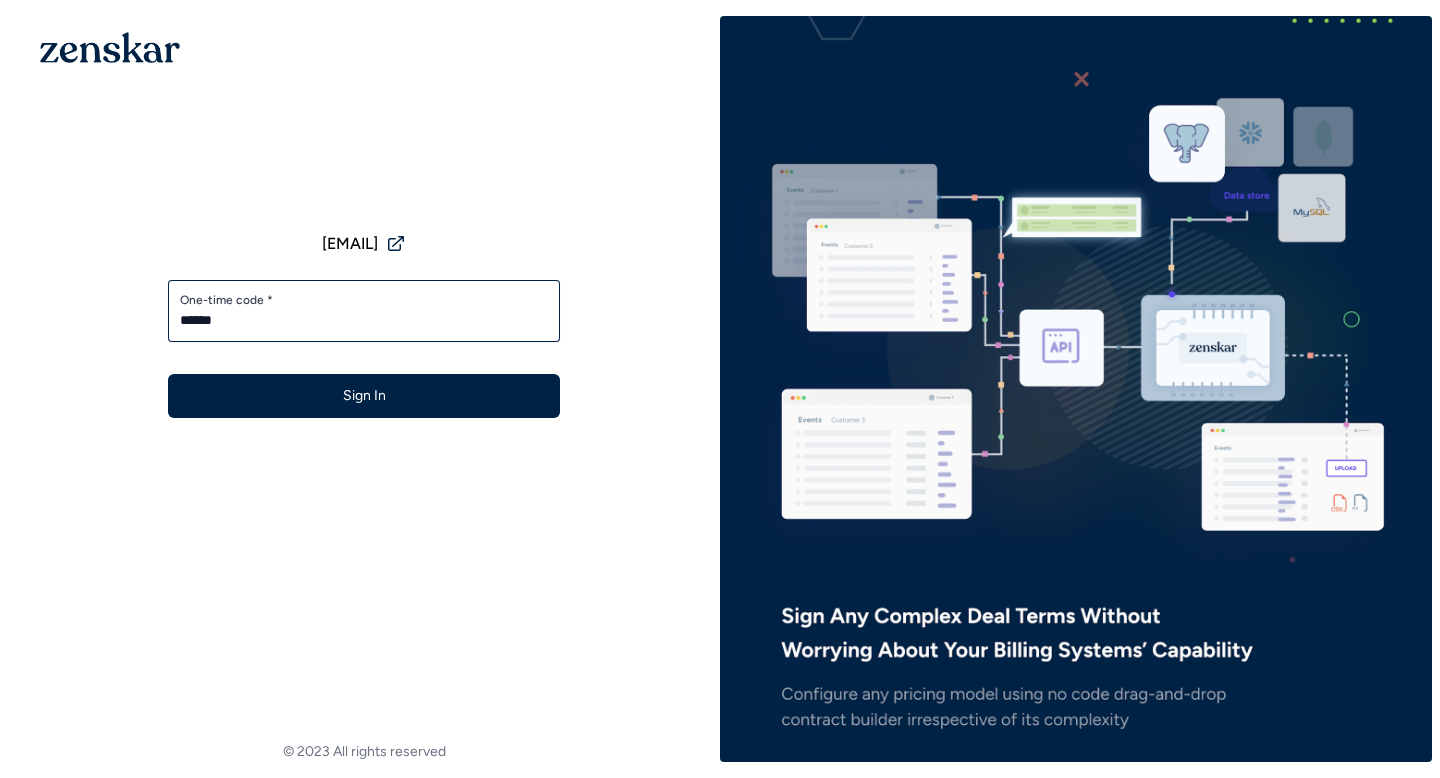 type on "******" 